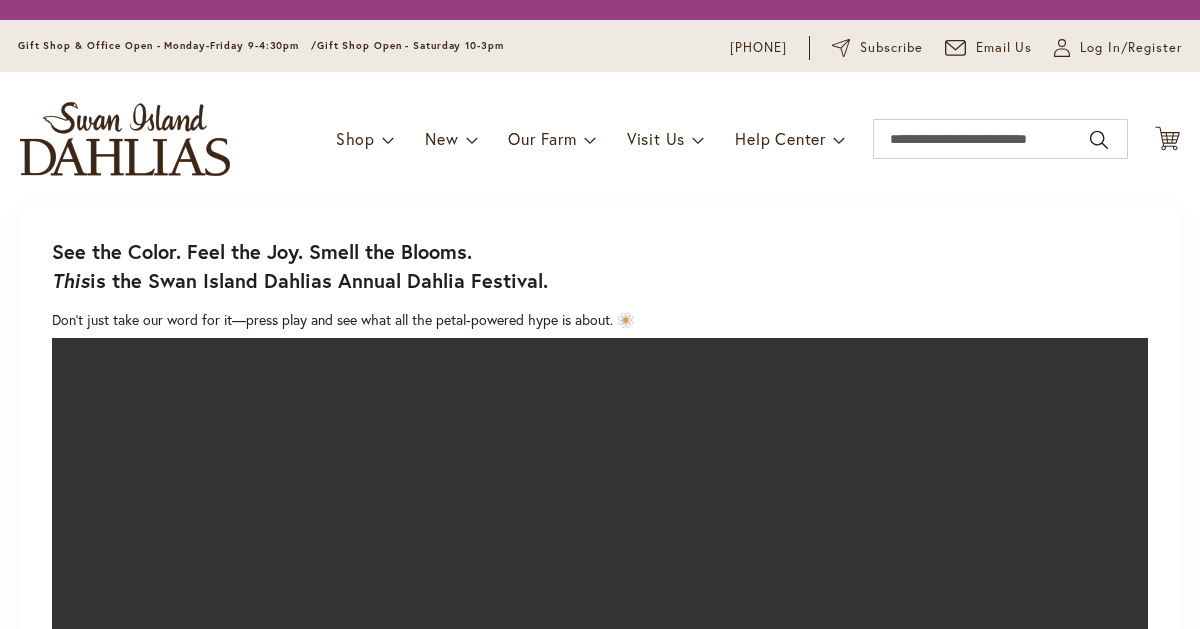 scroll, scrollTop: 0, scrollLeft: 0, axis: both 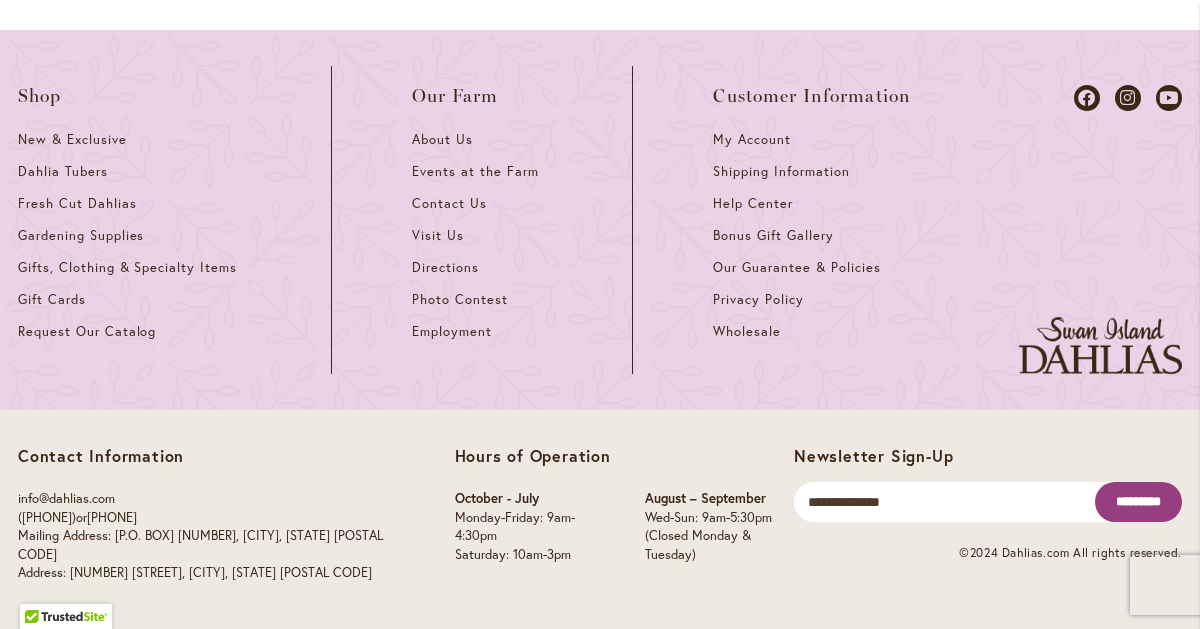 type on "**********" 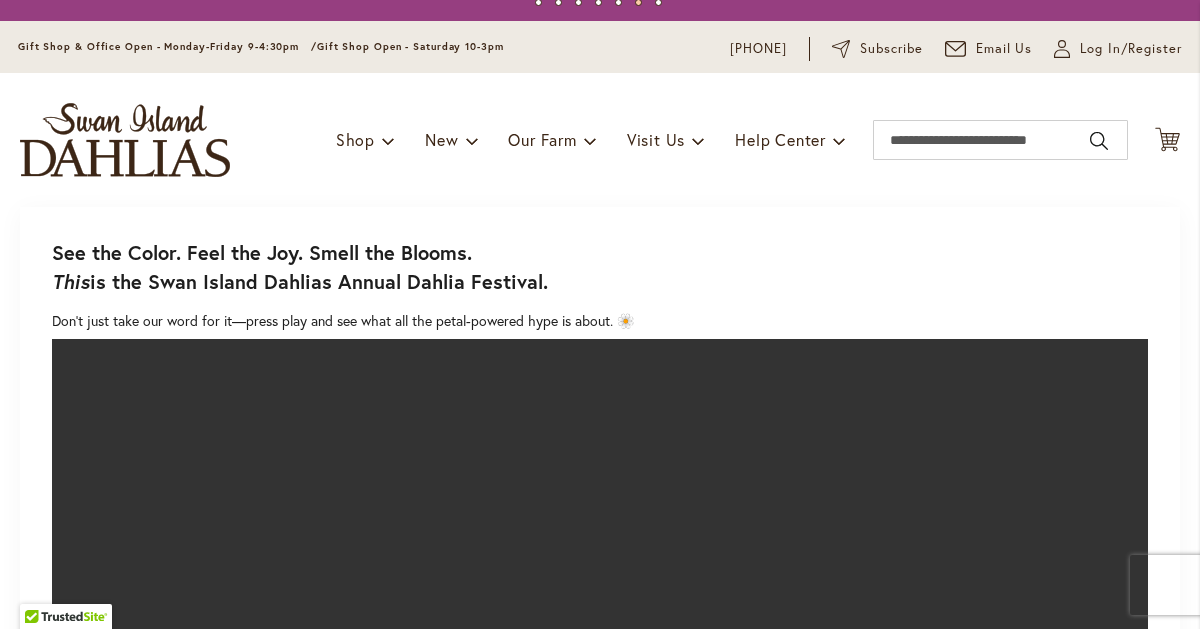 scroll, scrollTop: 0, scrollLeft: 0, axis: both 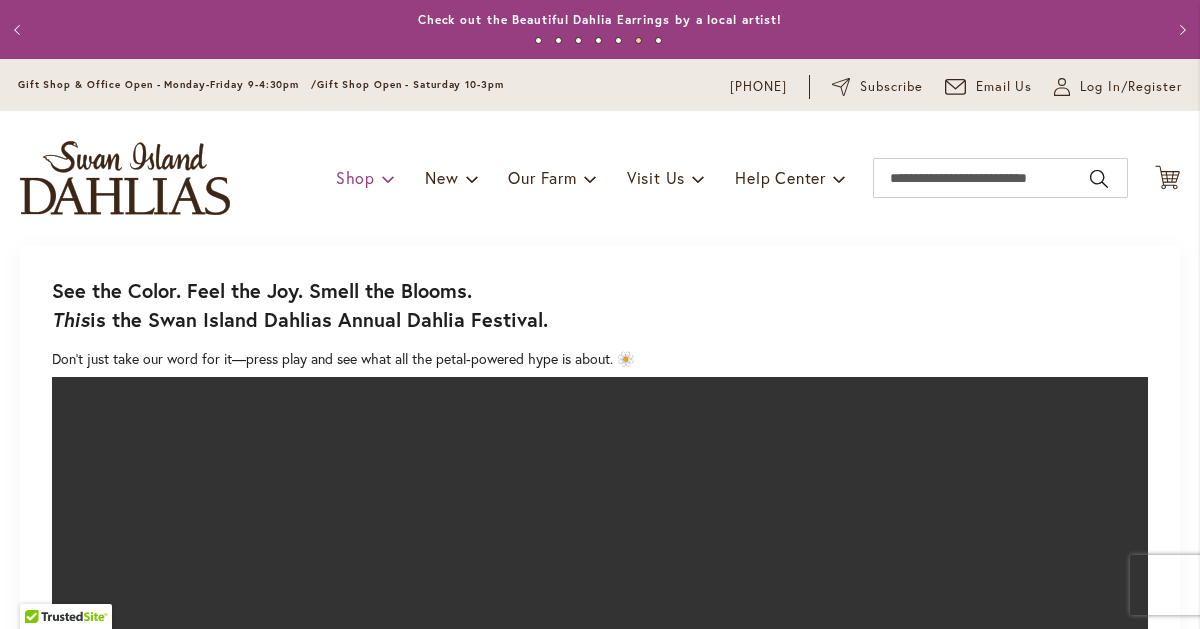click on "Shop" at bounding box center (355, 177) 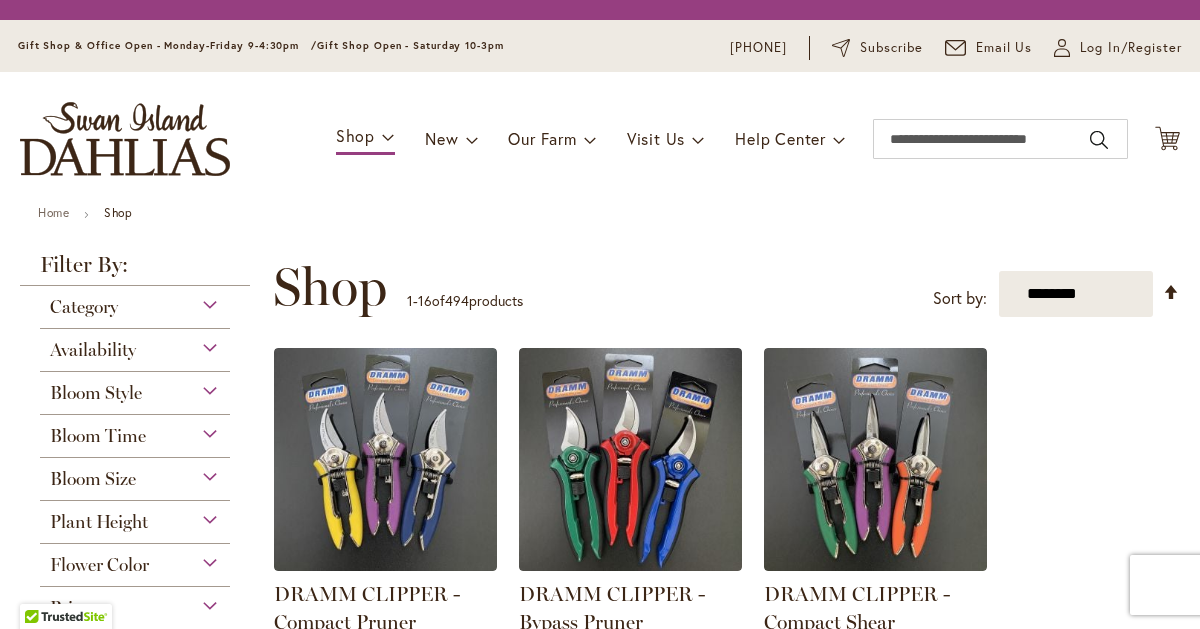 scroll, scrollTop: 0, scrollLeft: 0, axis: both 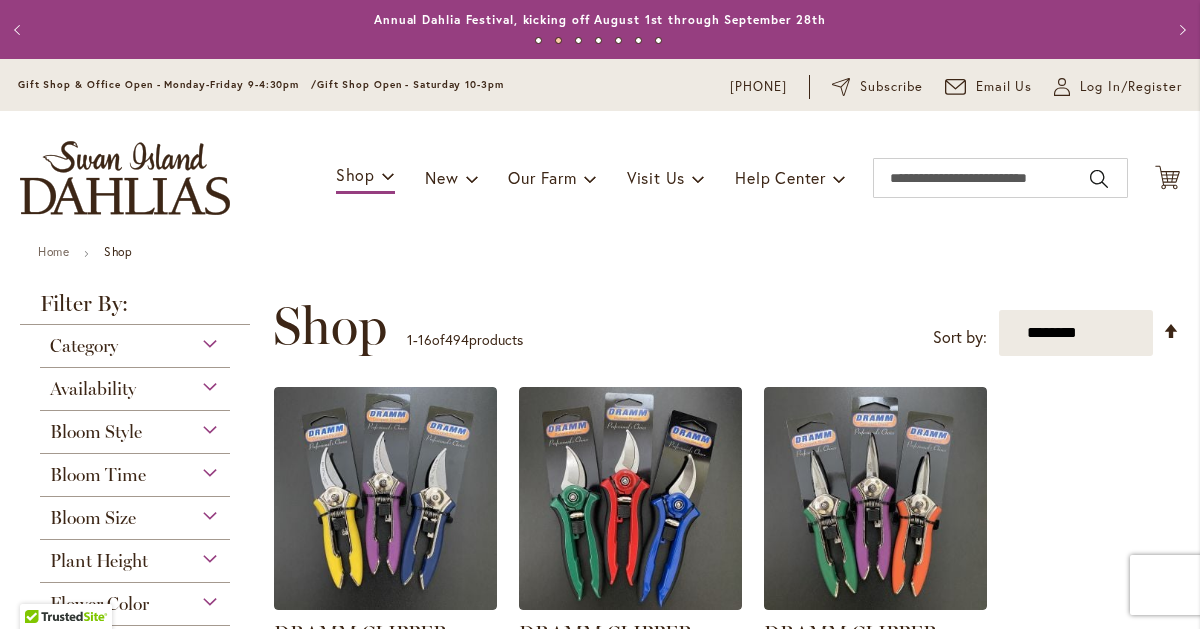 type on "**********" 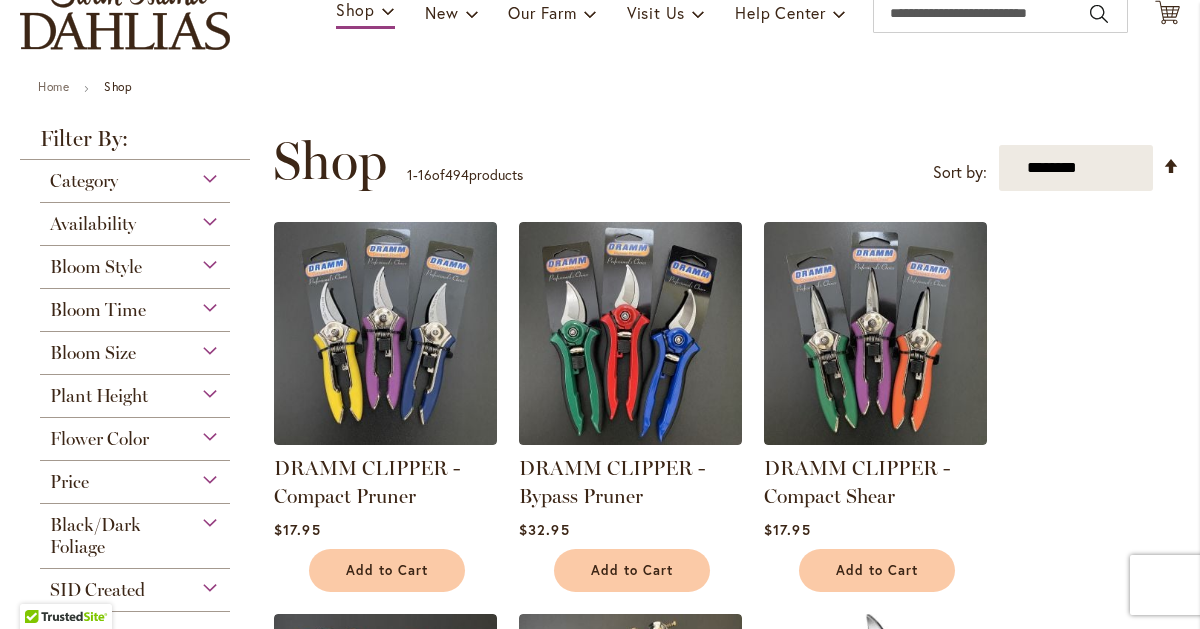 scroll, scrollTop: 166, scrollLeft: 0, axis: vertical 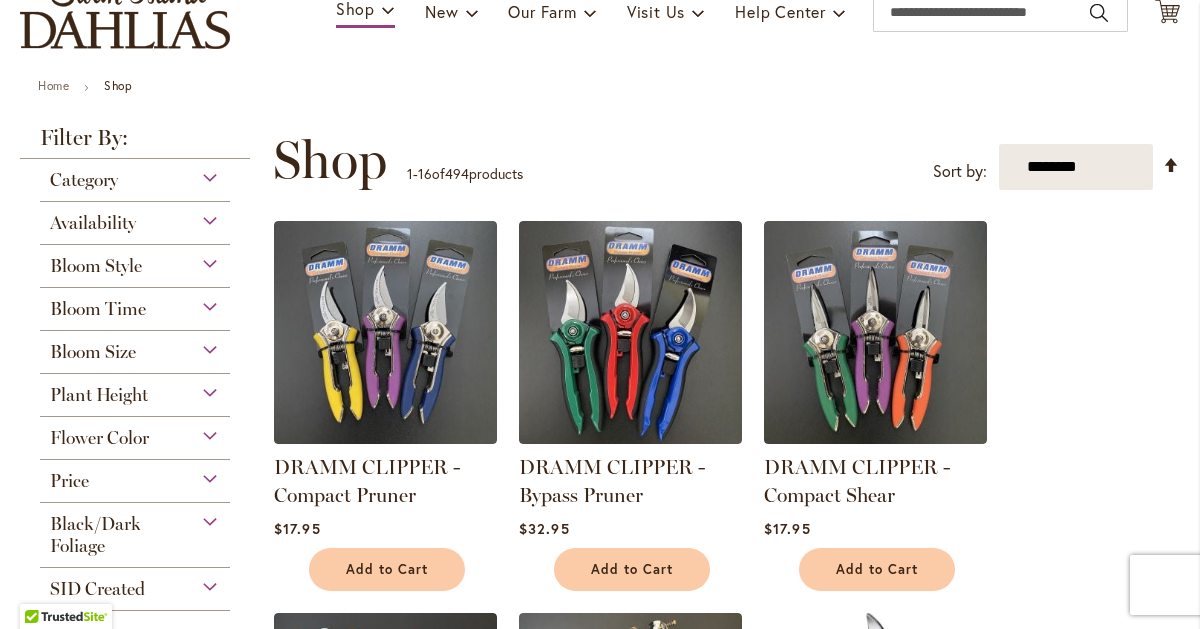 click on "Flower Color" at bounding box center [135, 433] 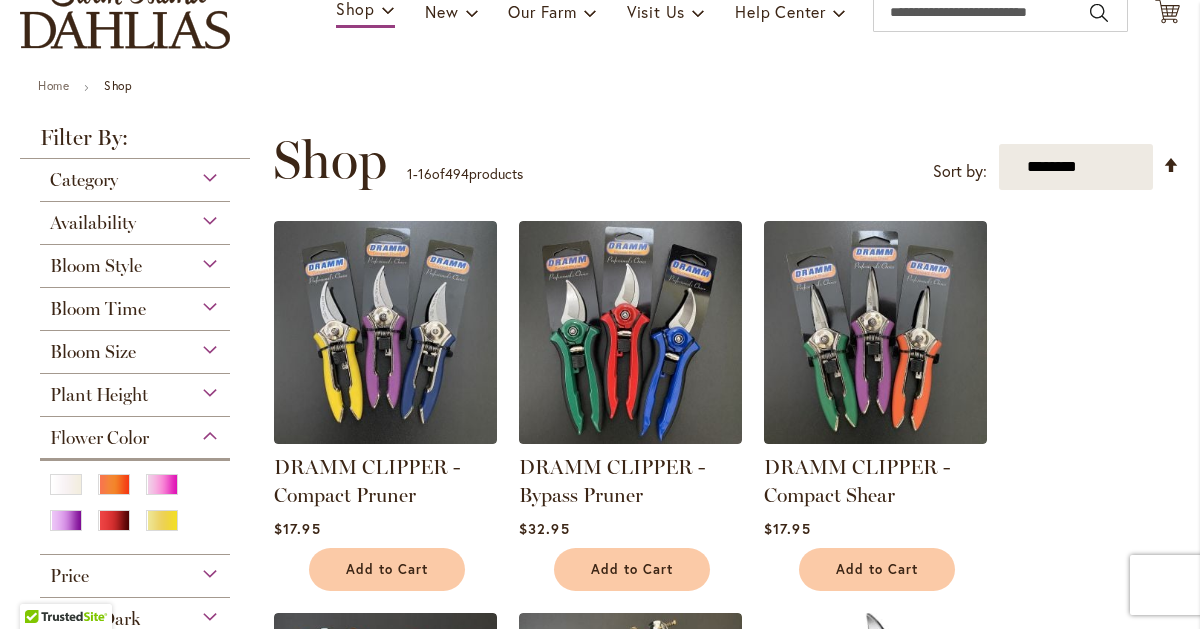 click on "Plant Height" at bounding box center [99, 395] 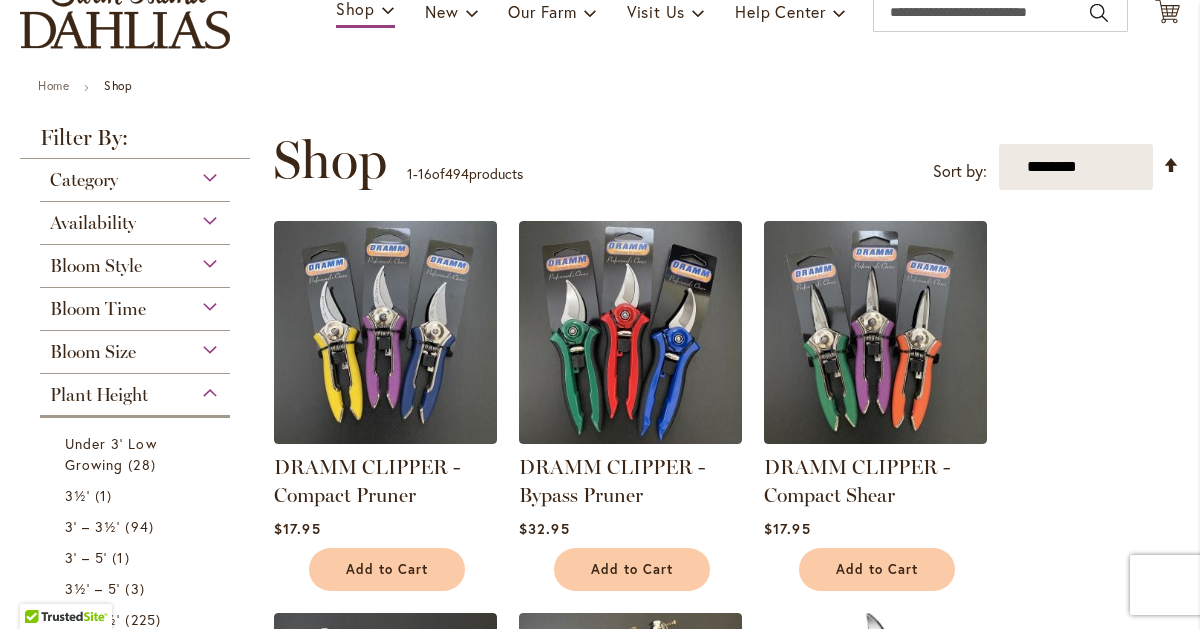scroll, scrollTop: 545, scrollLeft: 0, axis: vertical 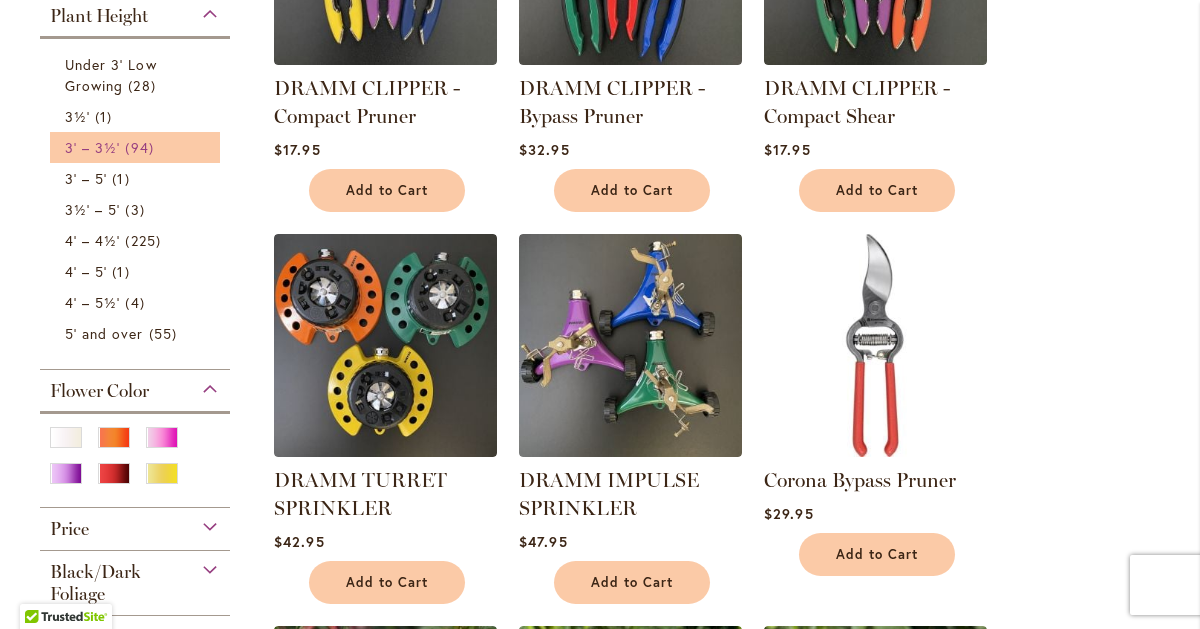 click on "3' – 3½'" at bounding box center [92, 147] 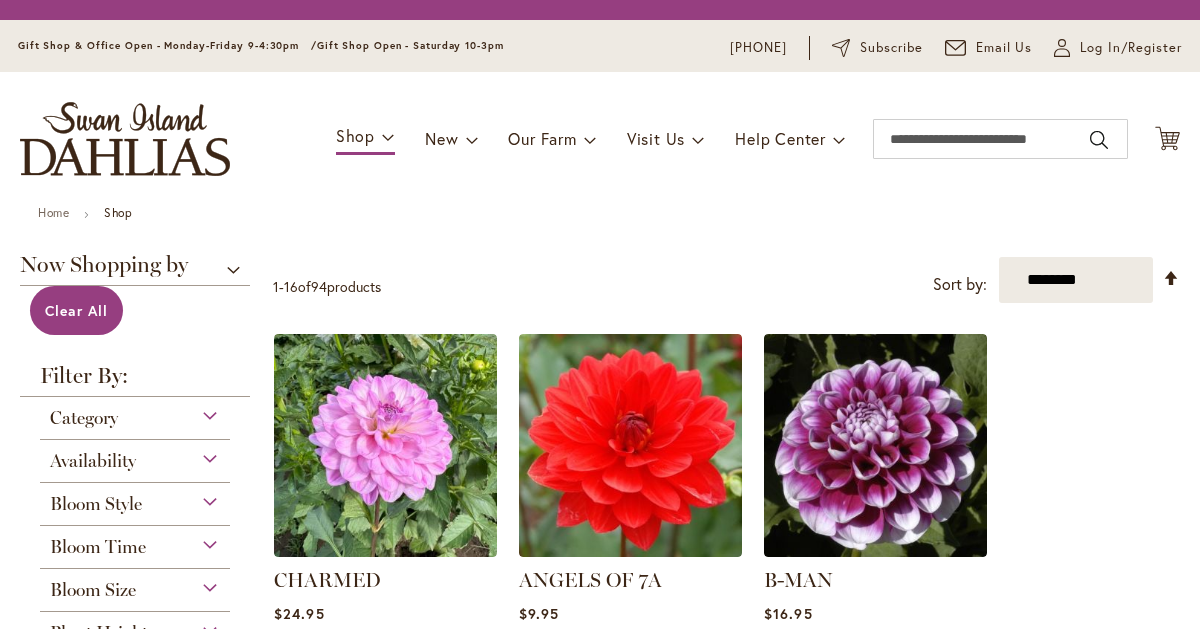 scroll, scrollTop: 0, scrollLeft: 0, axis: both 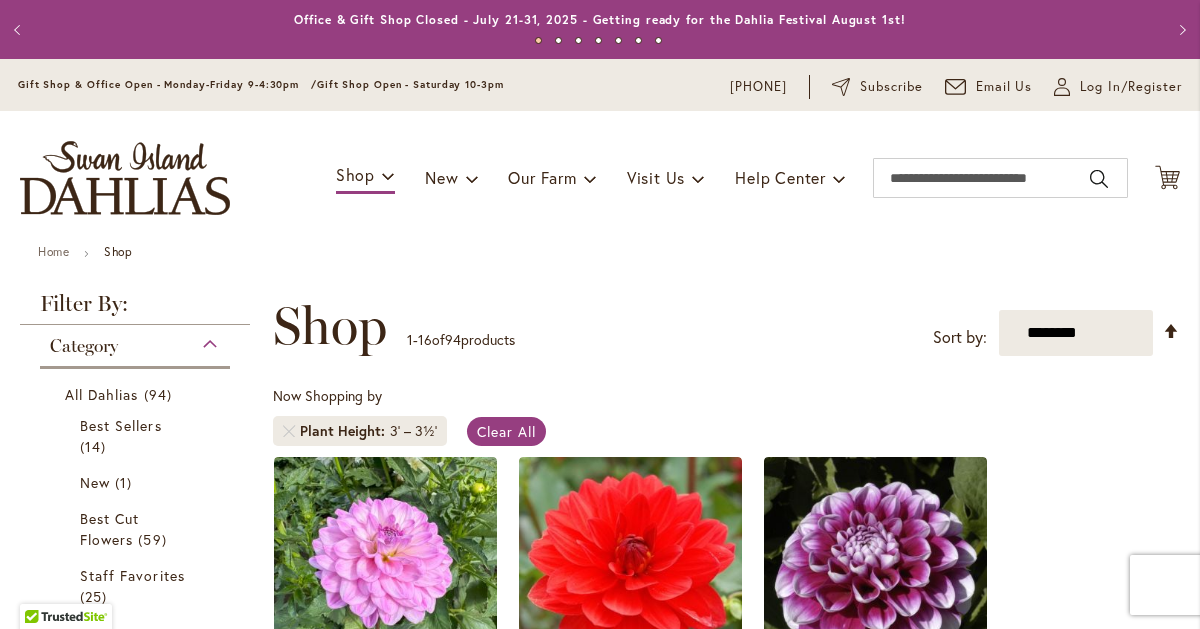 type on "**********" 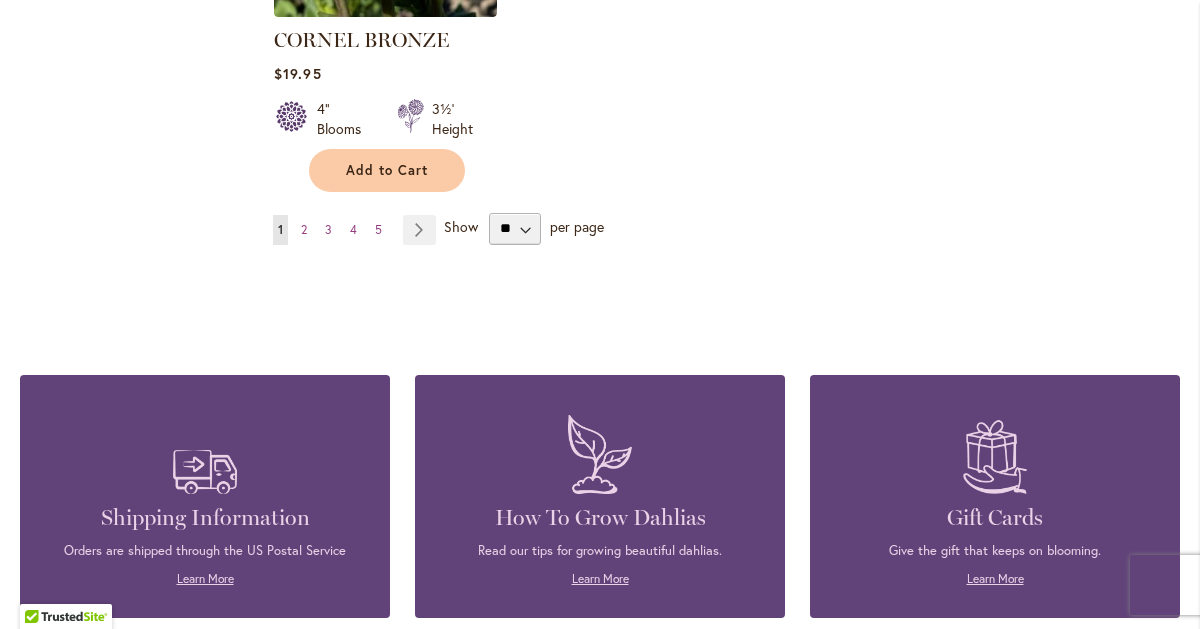 scroll, scrollTop: 2761, scrollLeft: 0, axis: vertical 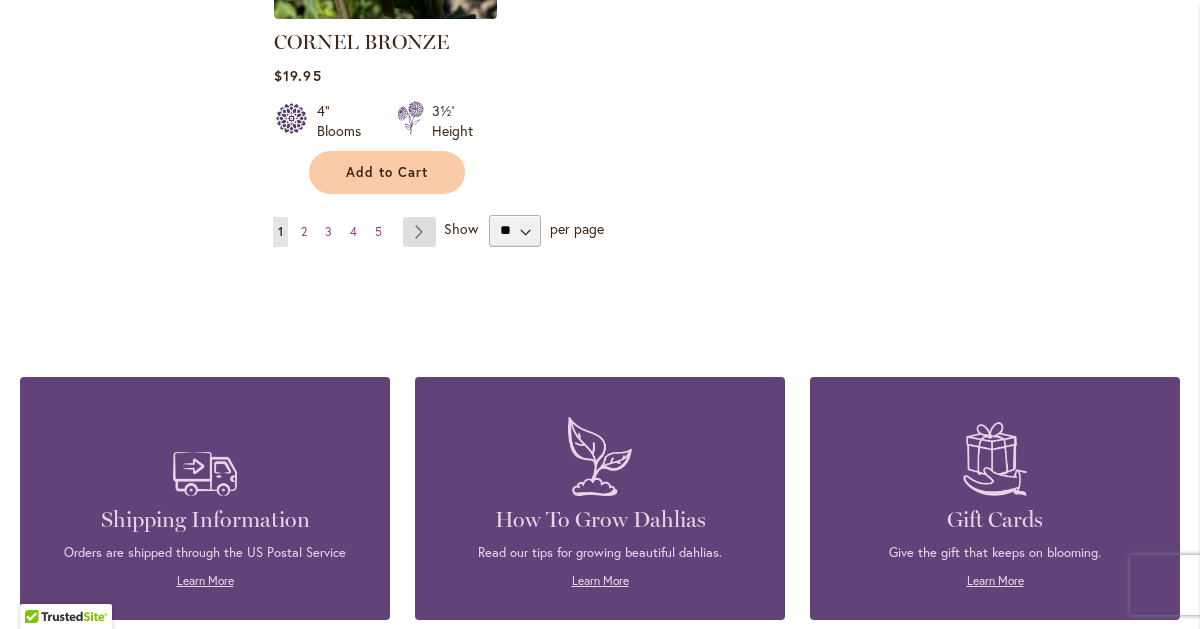click on "Page
Next" at bounding box center (419, 232) 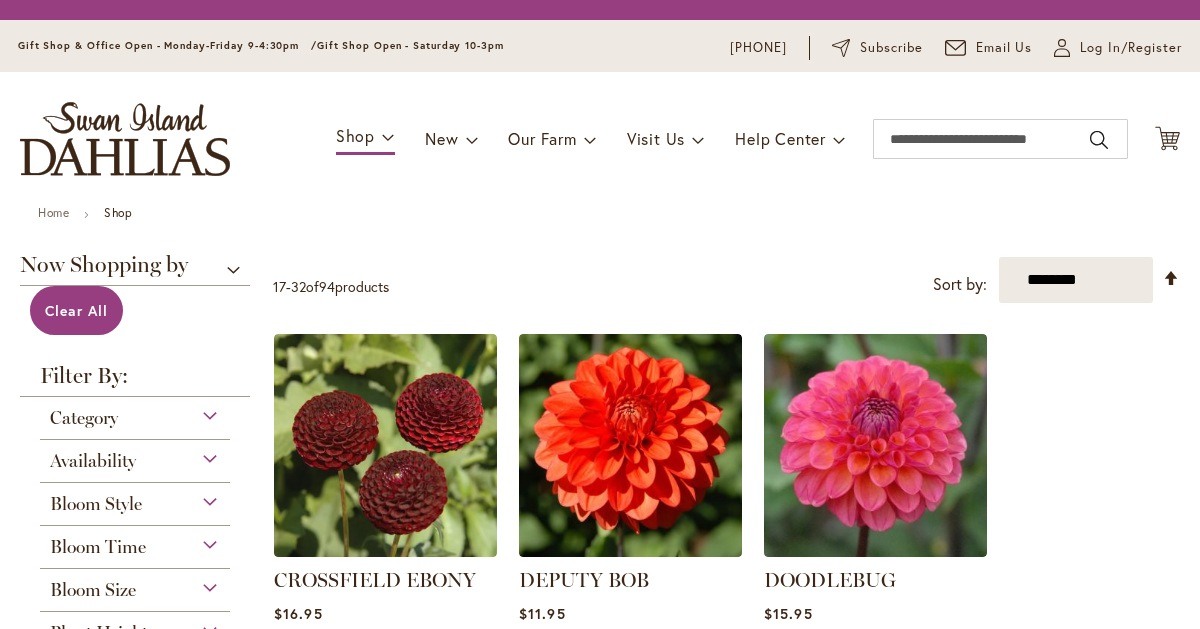 scroll, scrollTop: 0, scrollLeft: 0, axis: both 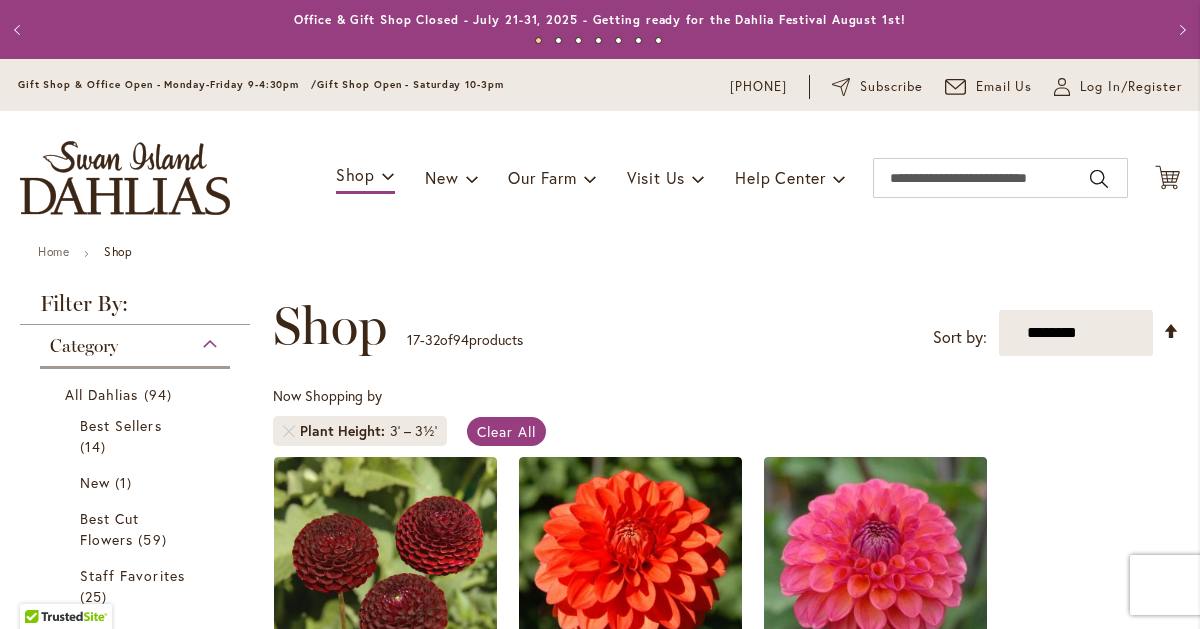 type on "**********" 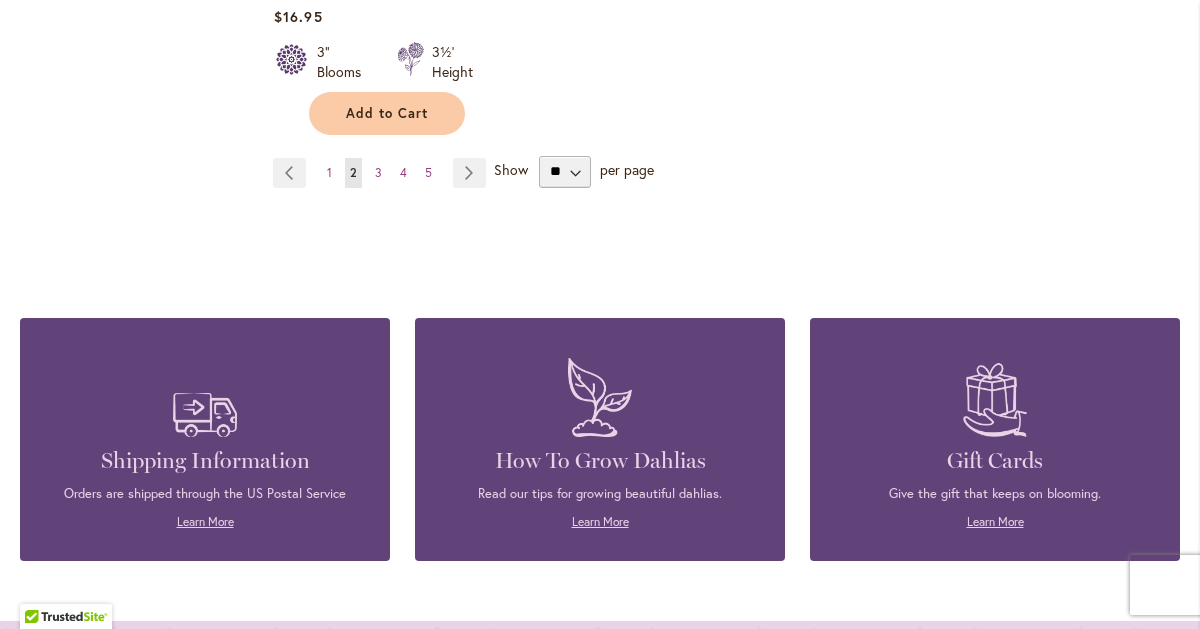 scroll, scrollTop: 2854, scrollLeft: 0, axis: vertical 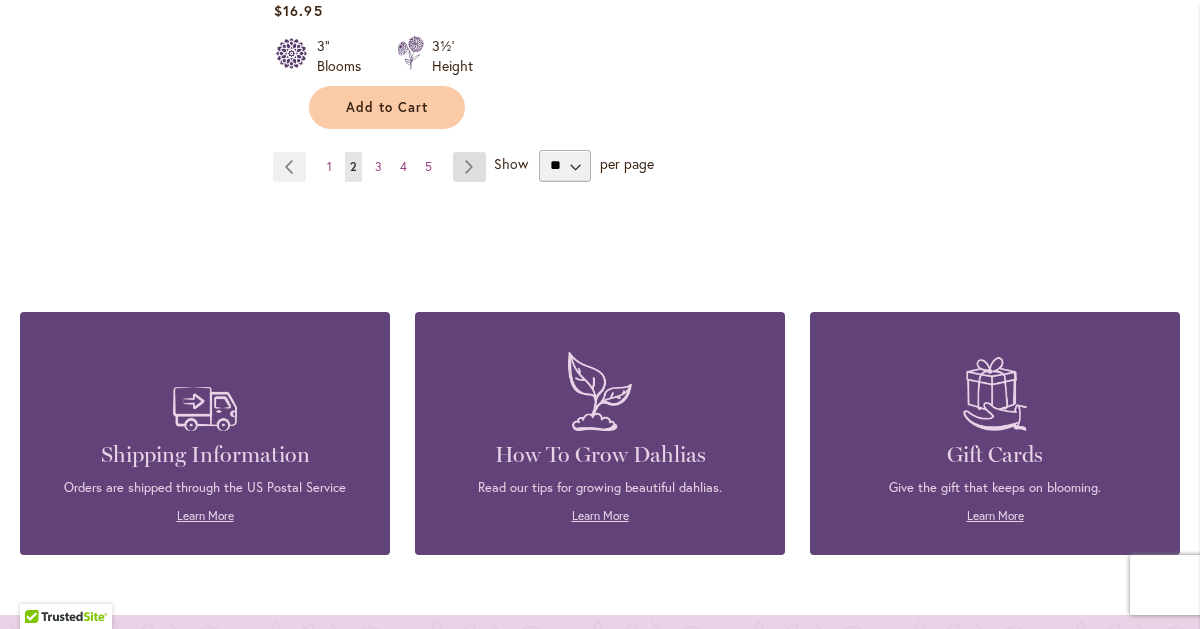 click on "Page
Next" at bounding box center (469, 167) 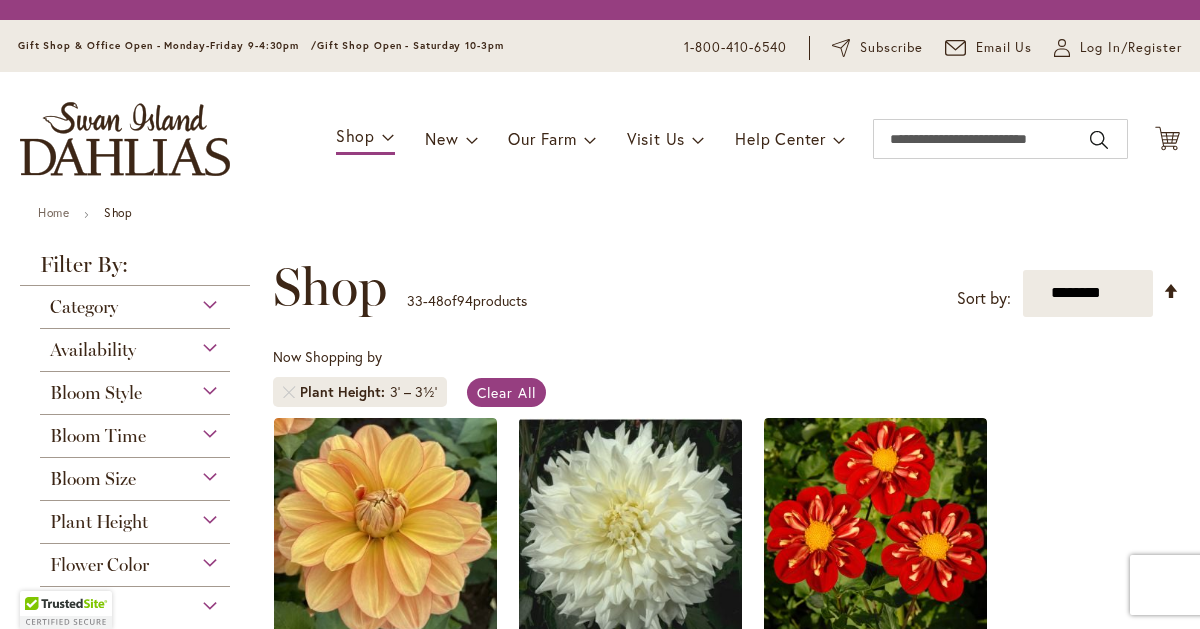 scroll, scrollTop: 0, scrollLeft: 0, axis: both 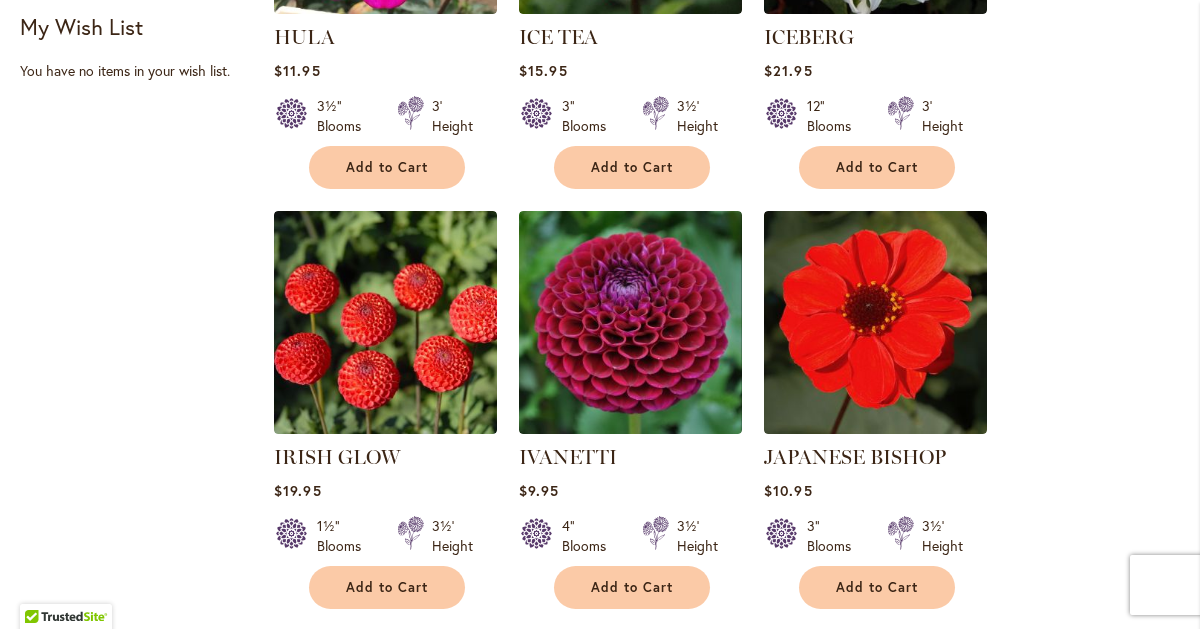 type on "**********" 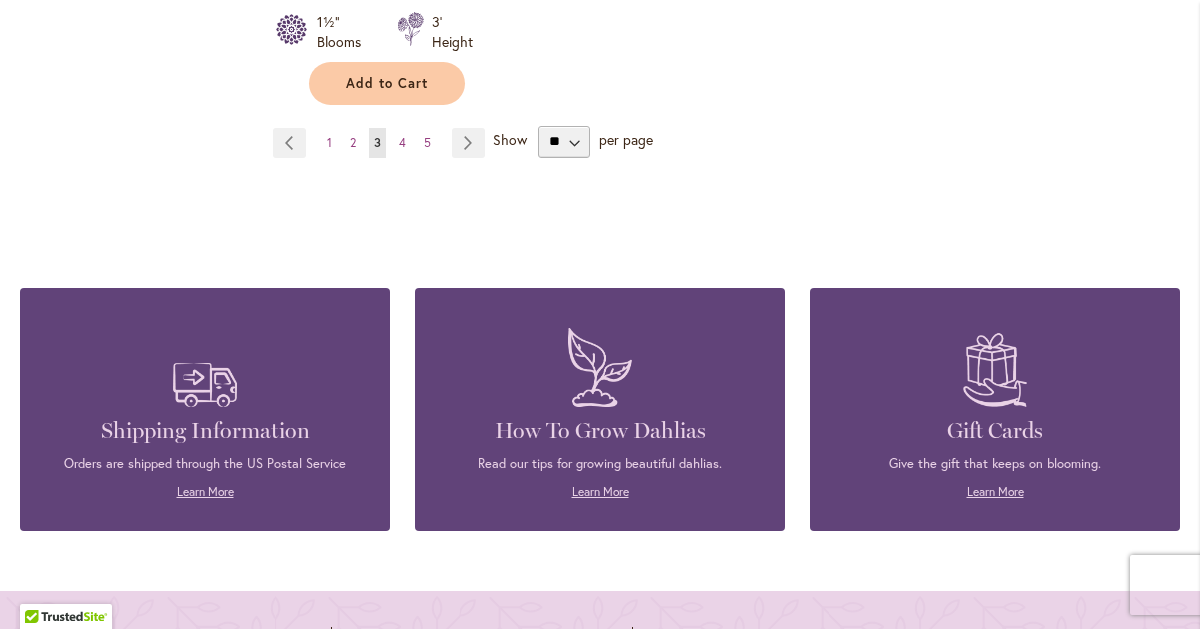 scroll, scrollTop: 2861, scrollLeft: 0, axis: vertical 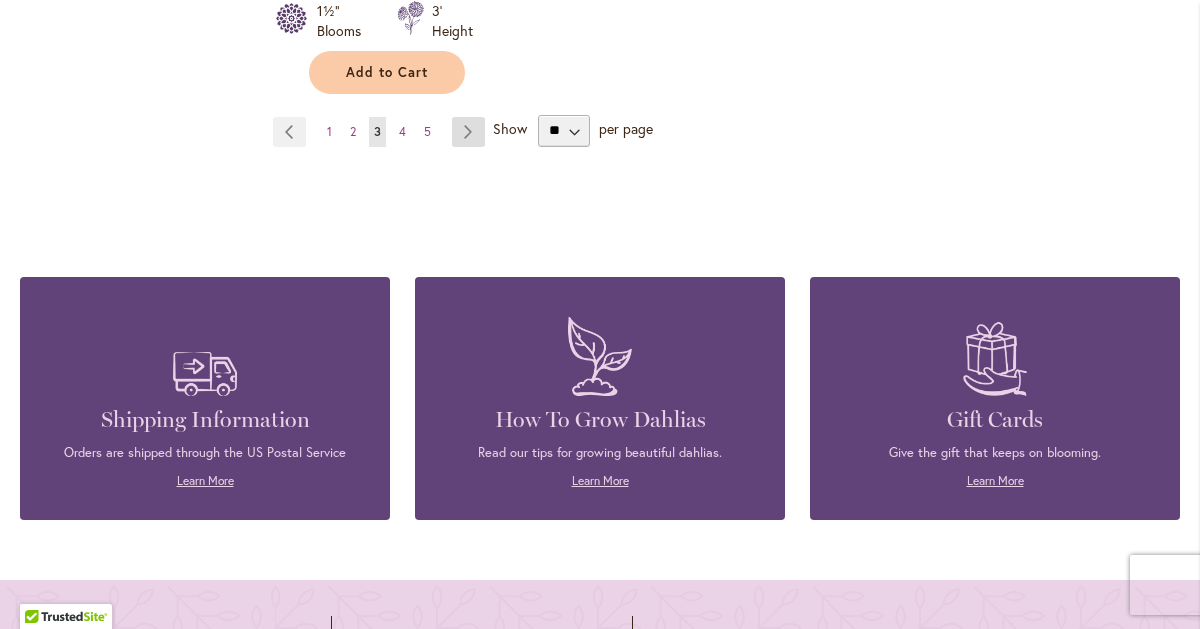 click on "Page
Next" at bounding box center [468, 132] 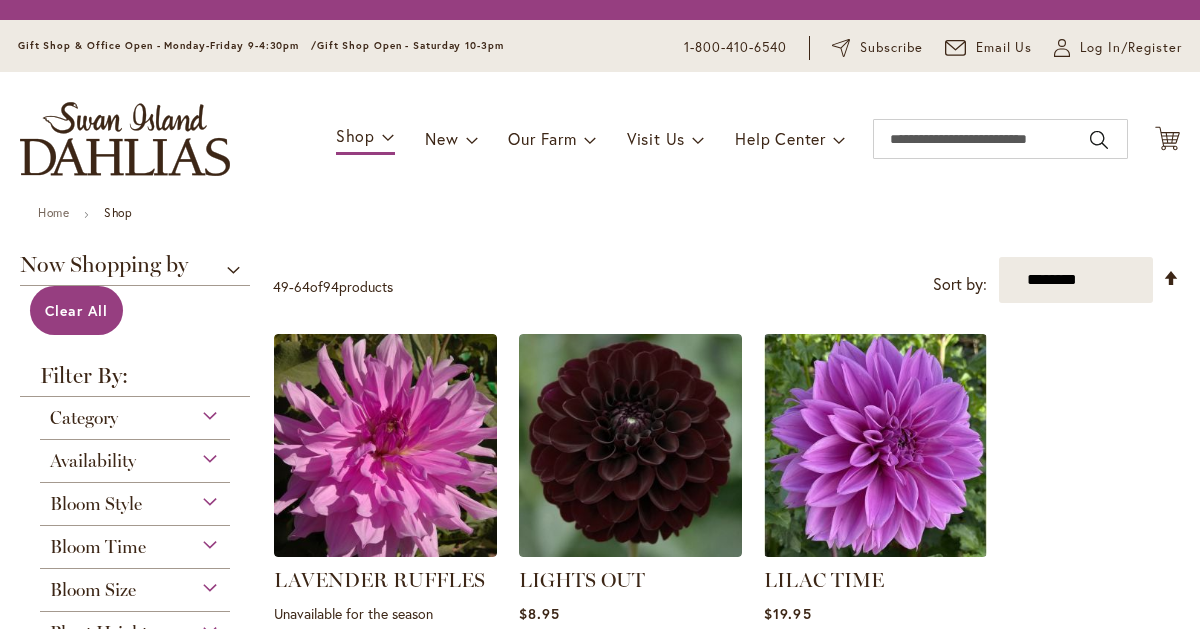 scroll, scrollTop: 0, scrollLeft: 0, axis: both 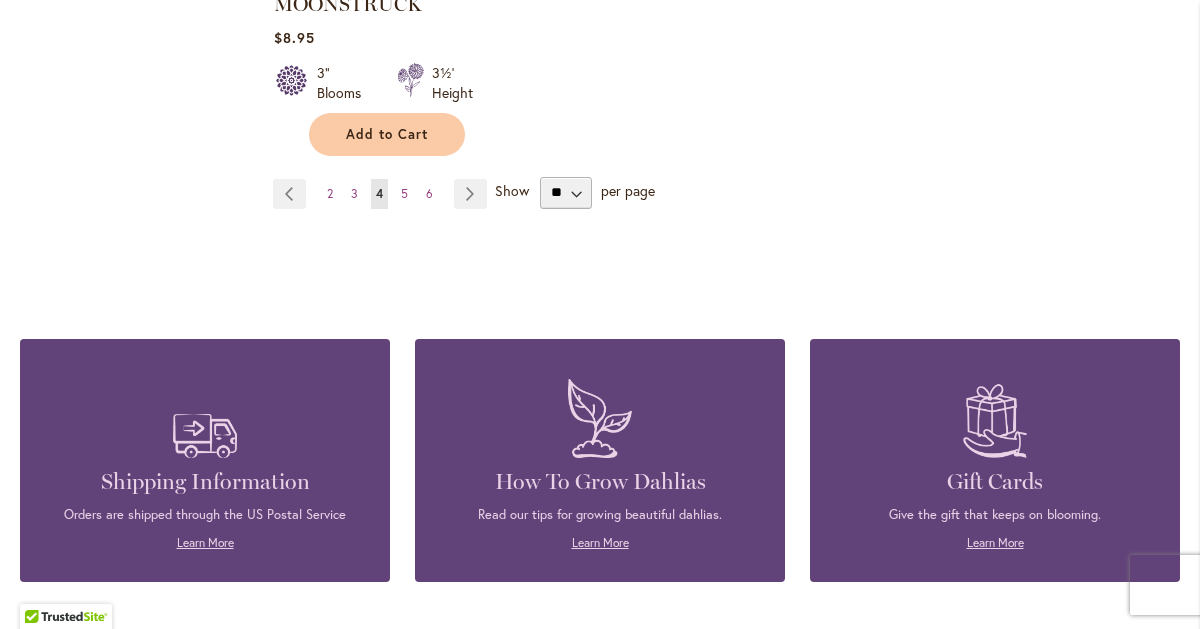 type on "**********" 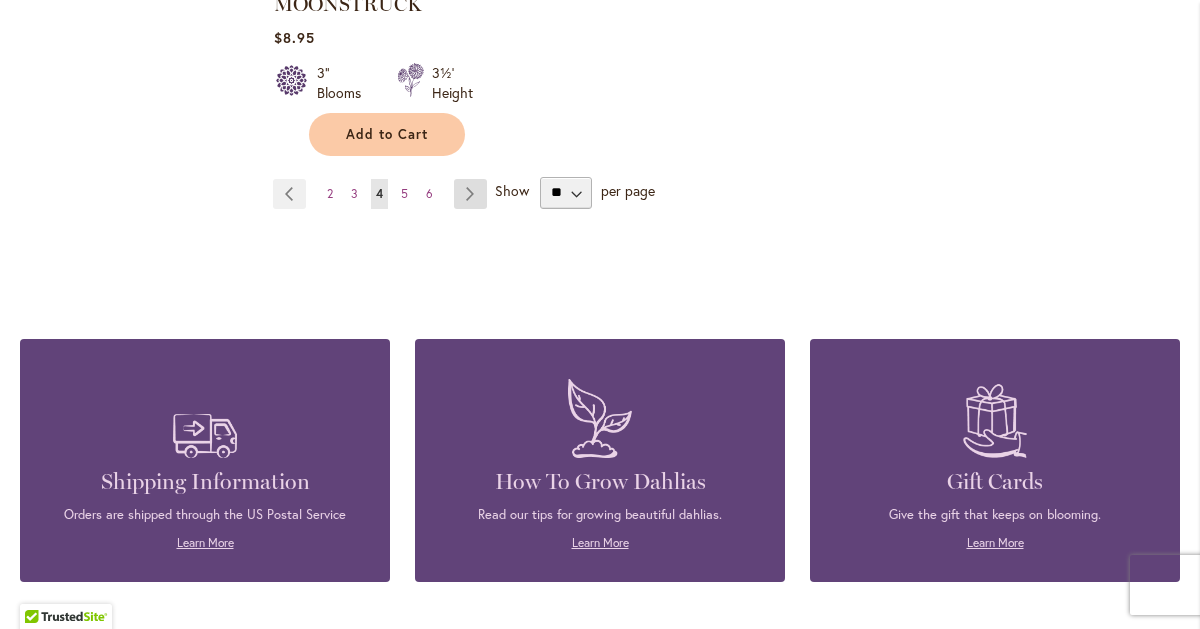 click on "Page
Next" at bounding box center (470, 194) 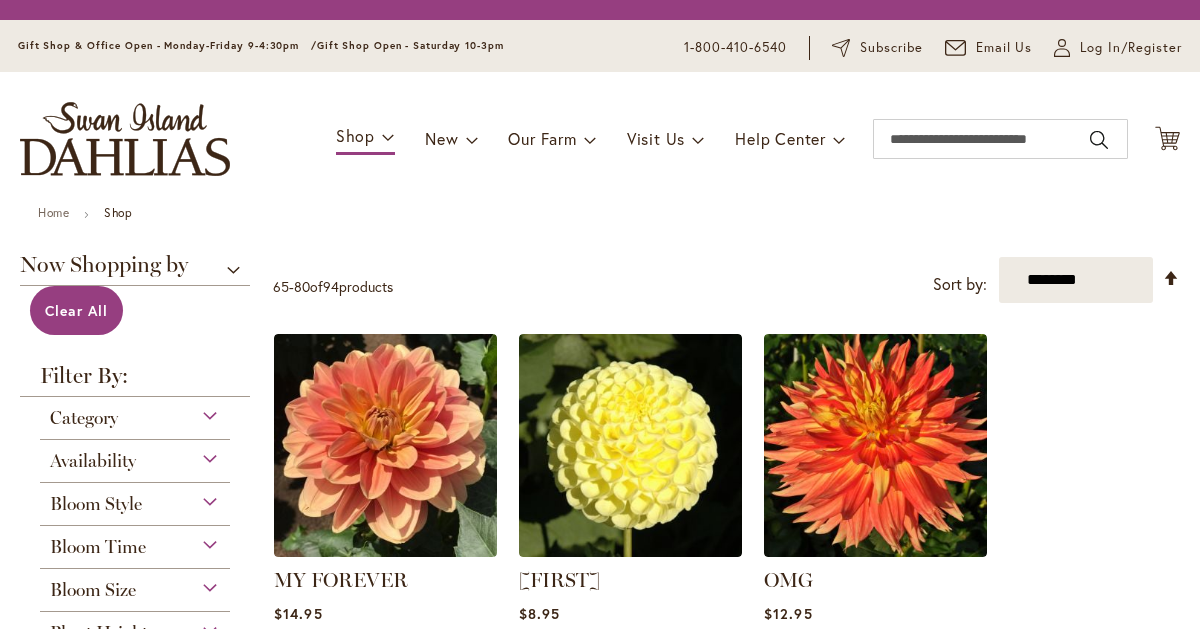 scroll, scrollTop: 0, scrollLeft: 0, axis: both 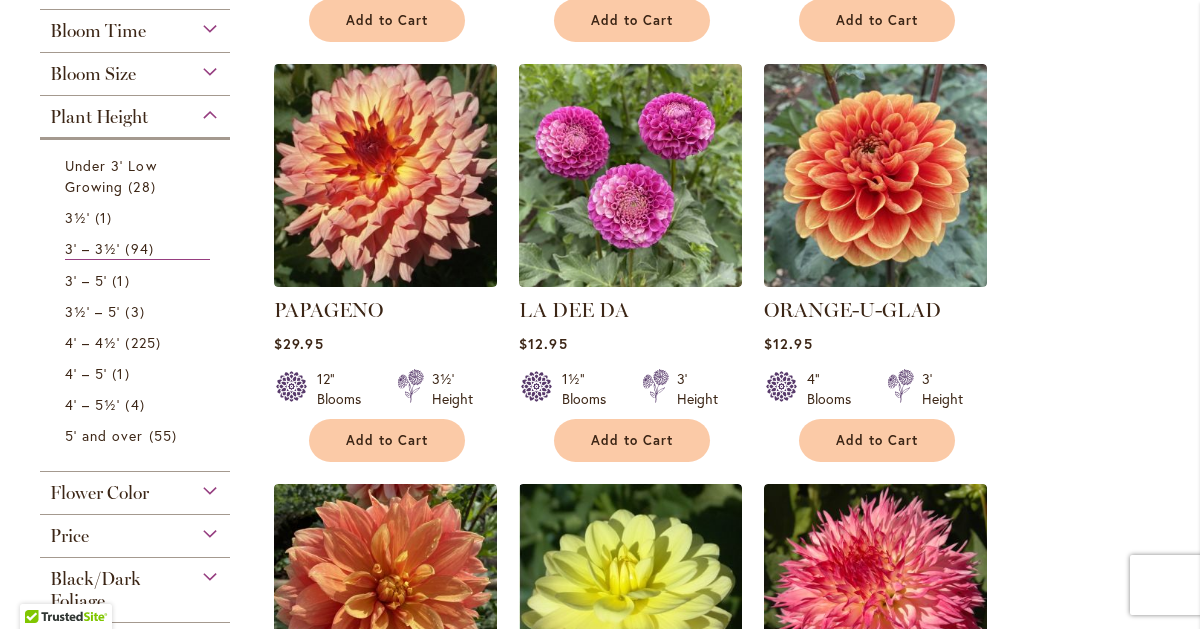 type on "**********" 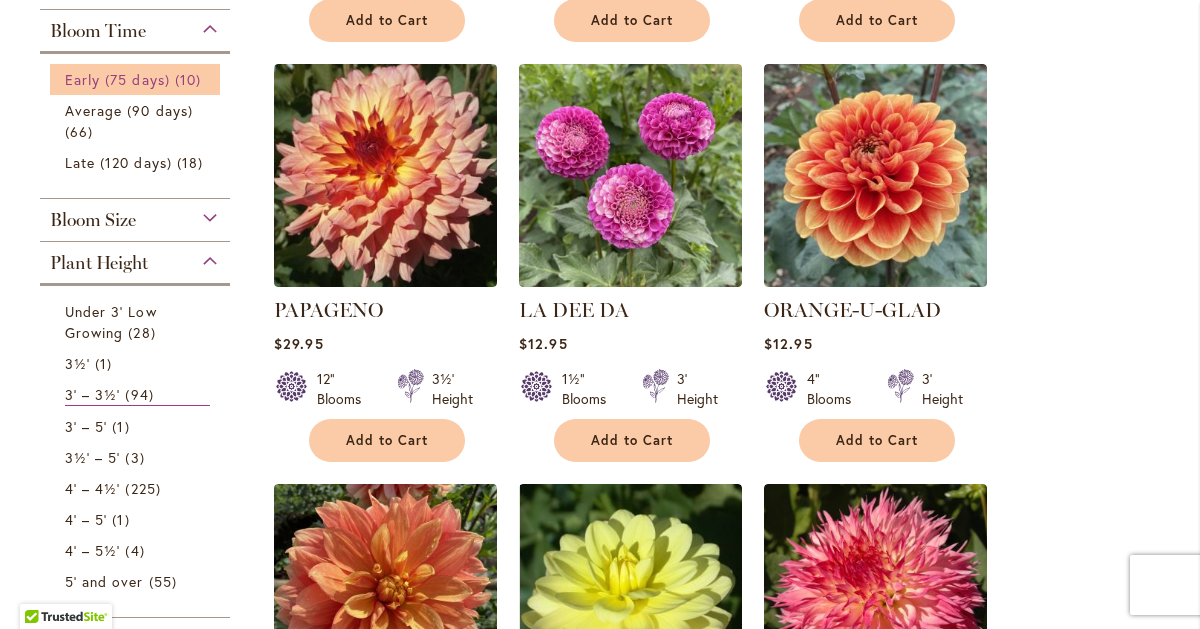 click on "10
items" at bounding box center (190, 79) 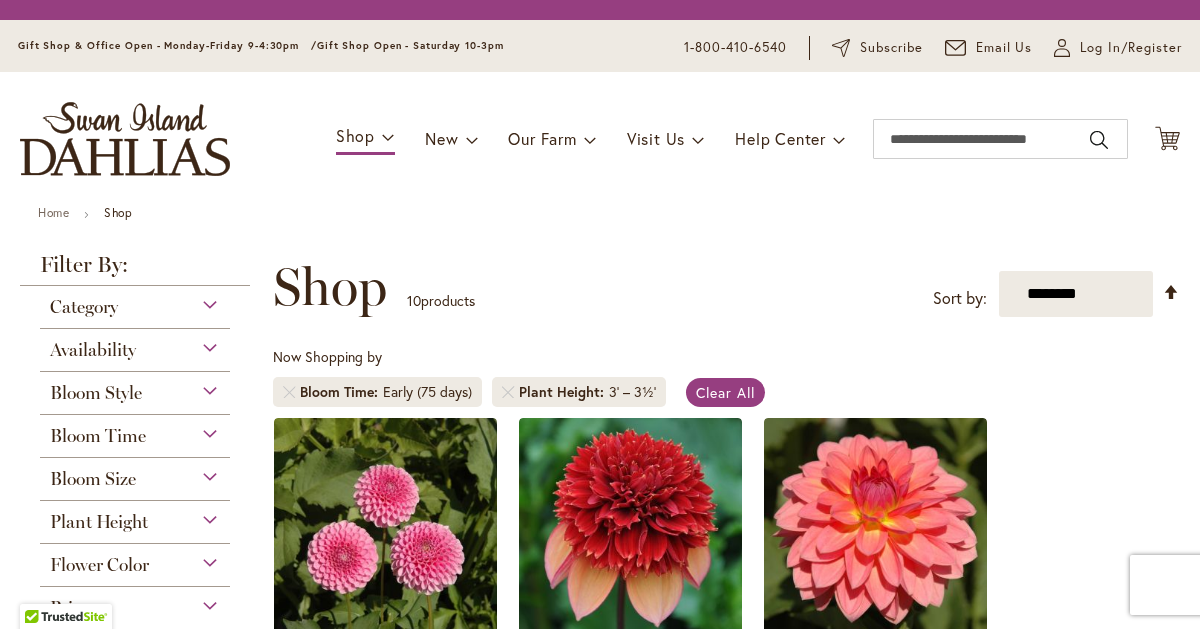 scroll, scrollTop: 0, scrollLeft: 0, axis: both 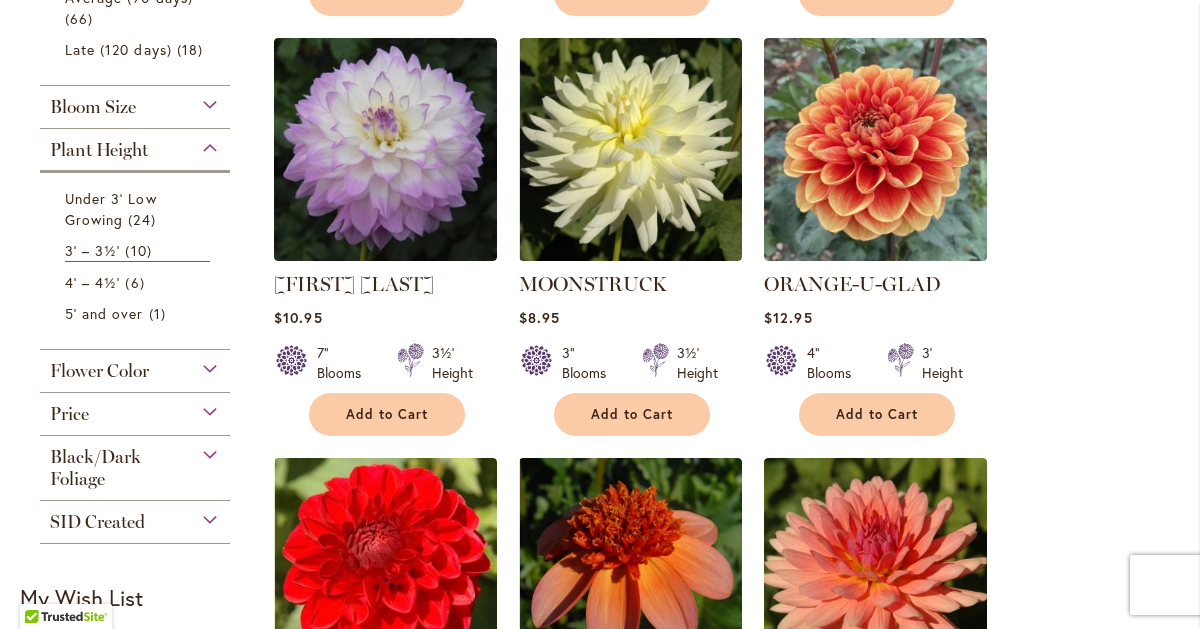 type on "**********" 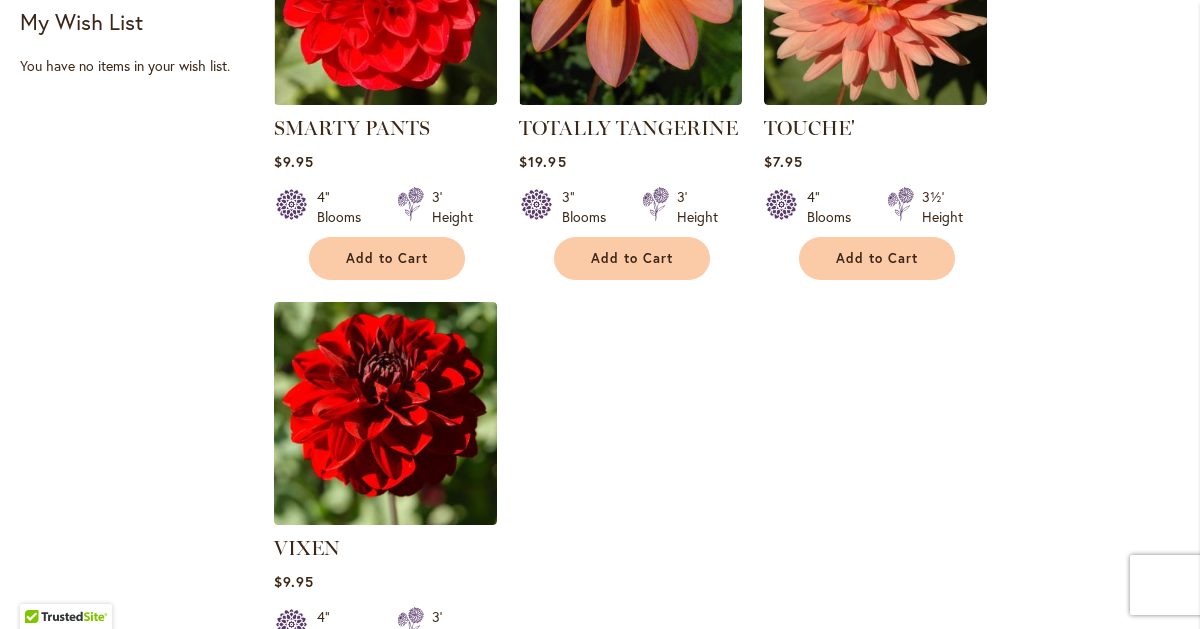 scroll, scrollTop: 1417, scrollLeft: 0, axis: vertical 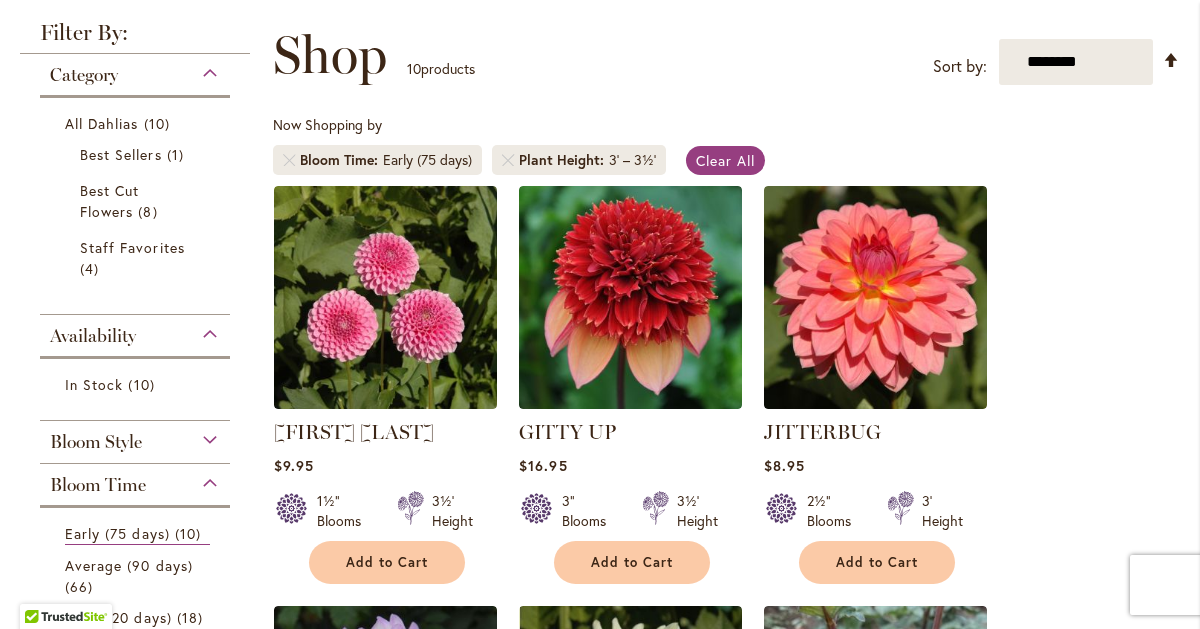 click on "Now Shopping by
Bloom Time
Early (75 days)
Plant Height
3' – 3½'
Clear All" at bounding box center (726, 150) 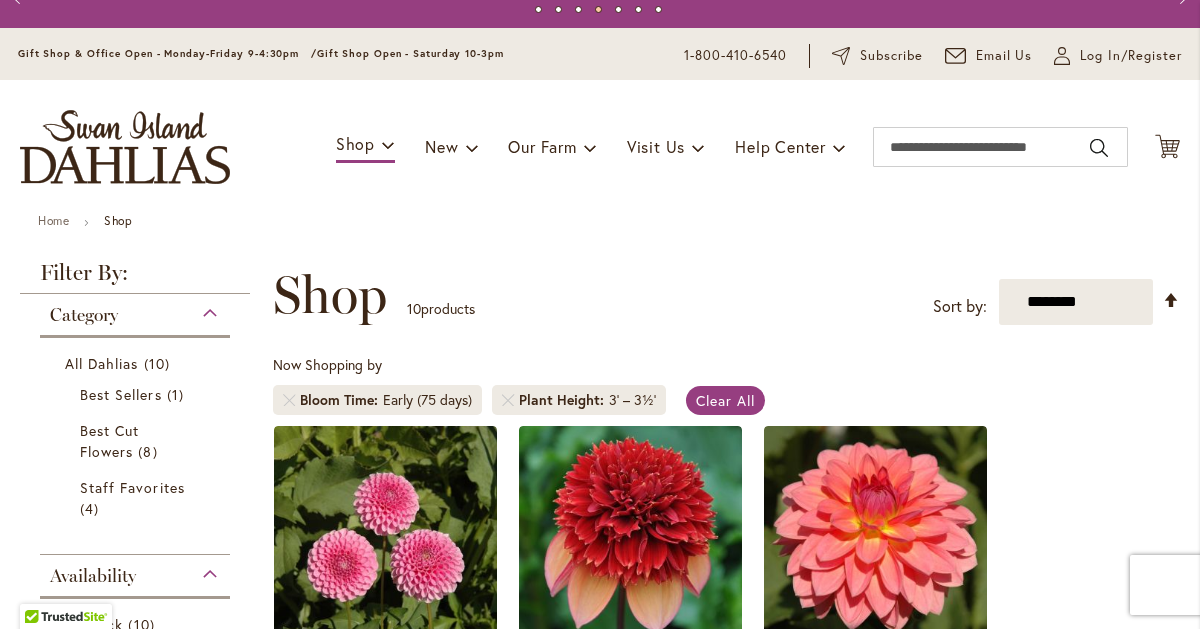 scroll, scrollTop: 0, scrollLeft: 0, axis: both 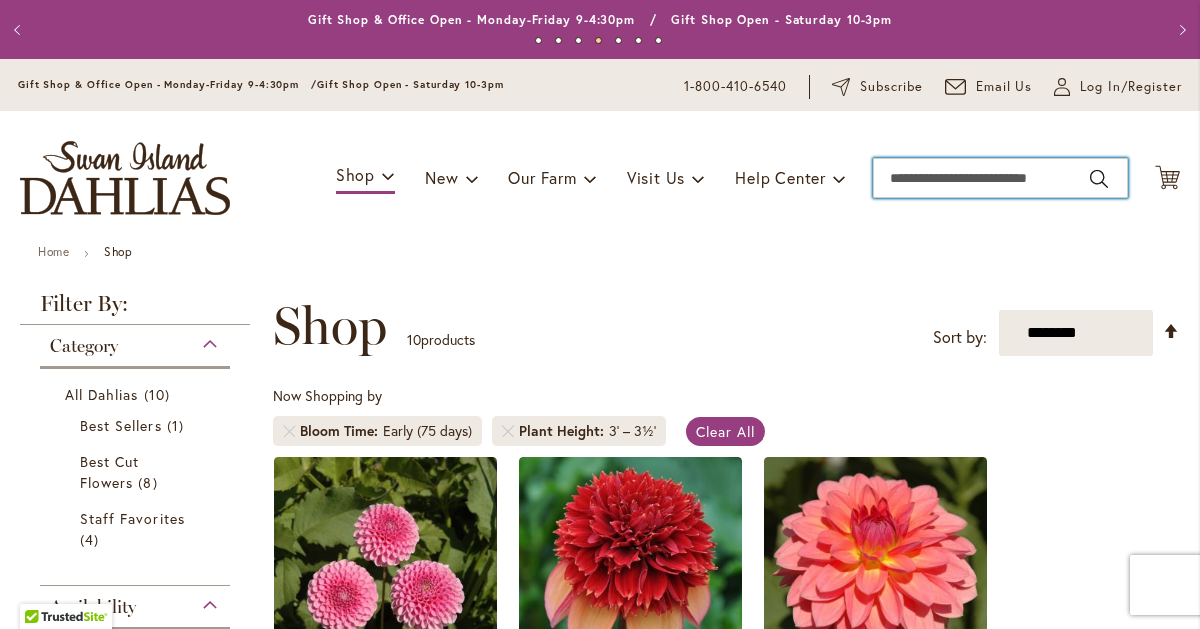 click on "Search" at bounding box center [1000, 178] 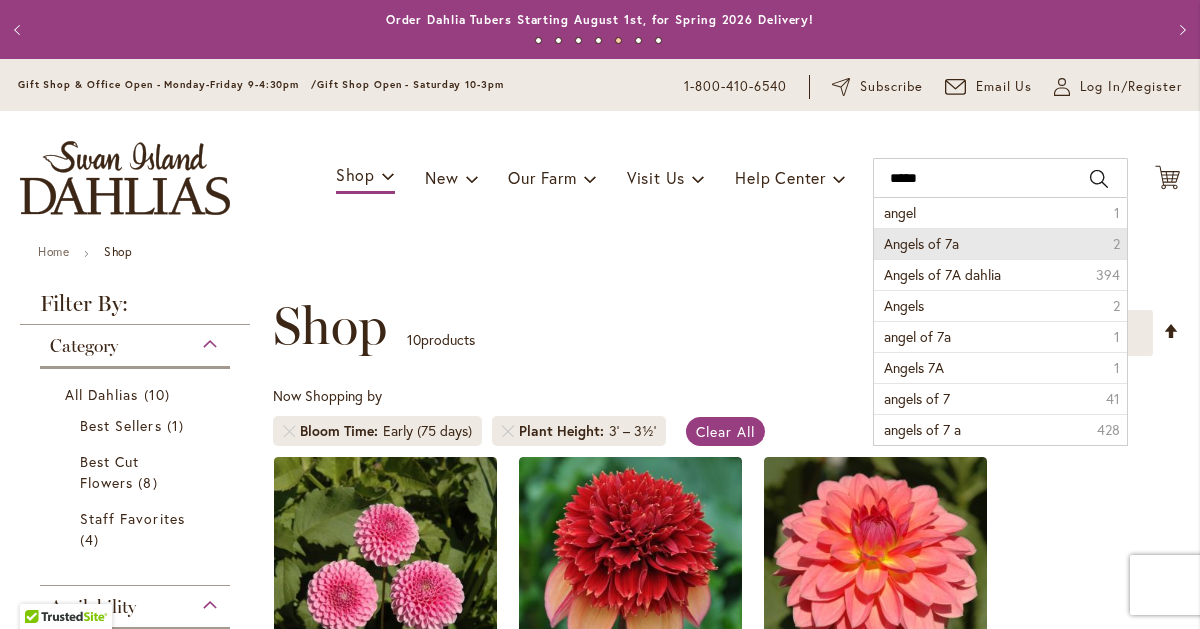 click on "Angels of 7a" at bounding box center [921, 243] 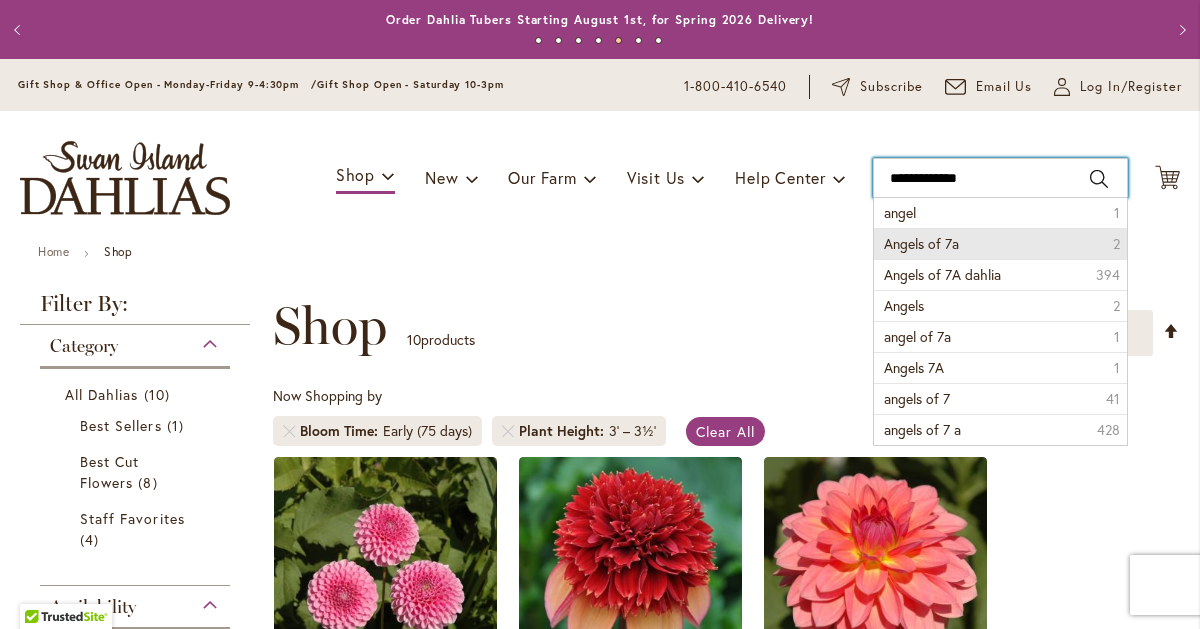 type on "**********" 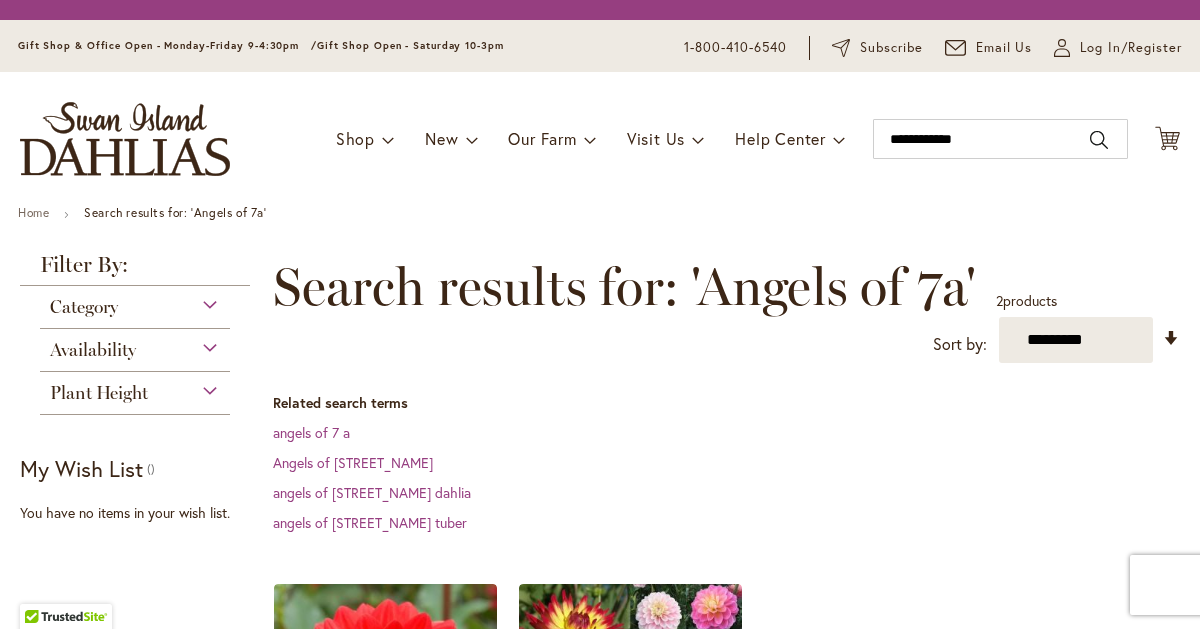 scroll, scrollTop: 0, scrollLeft: 0, axis: both 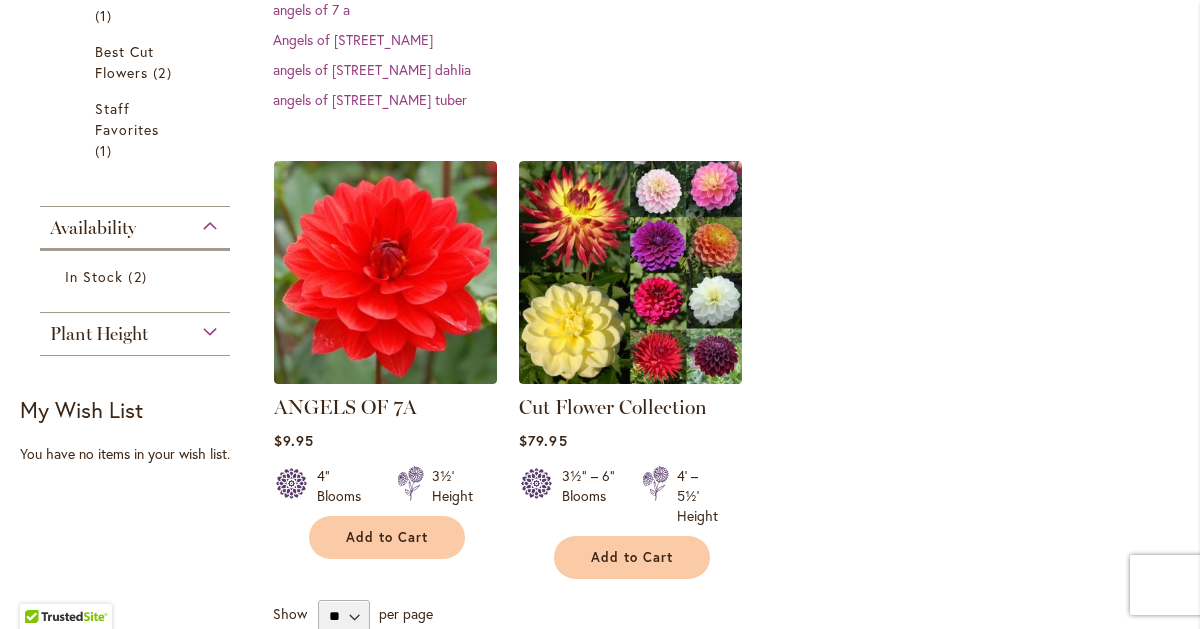 type on "**********" 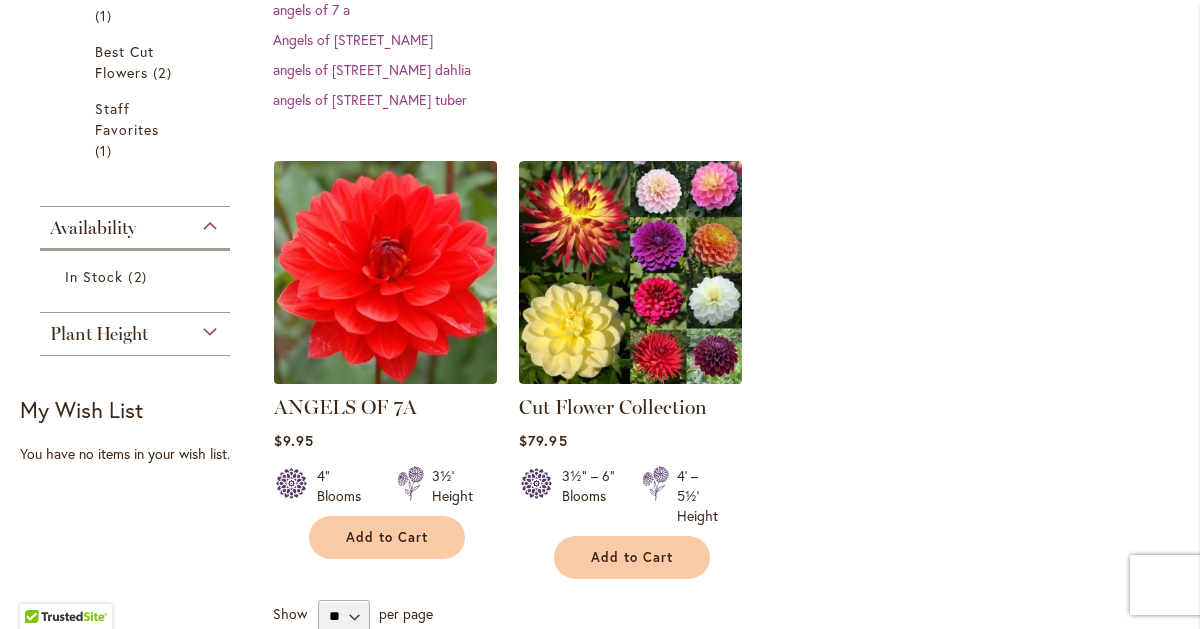 click at bounding box center (386, 273) 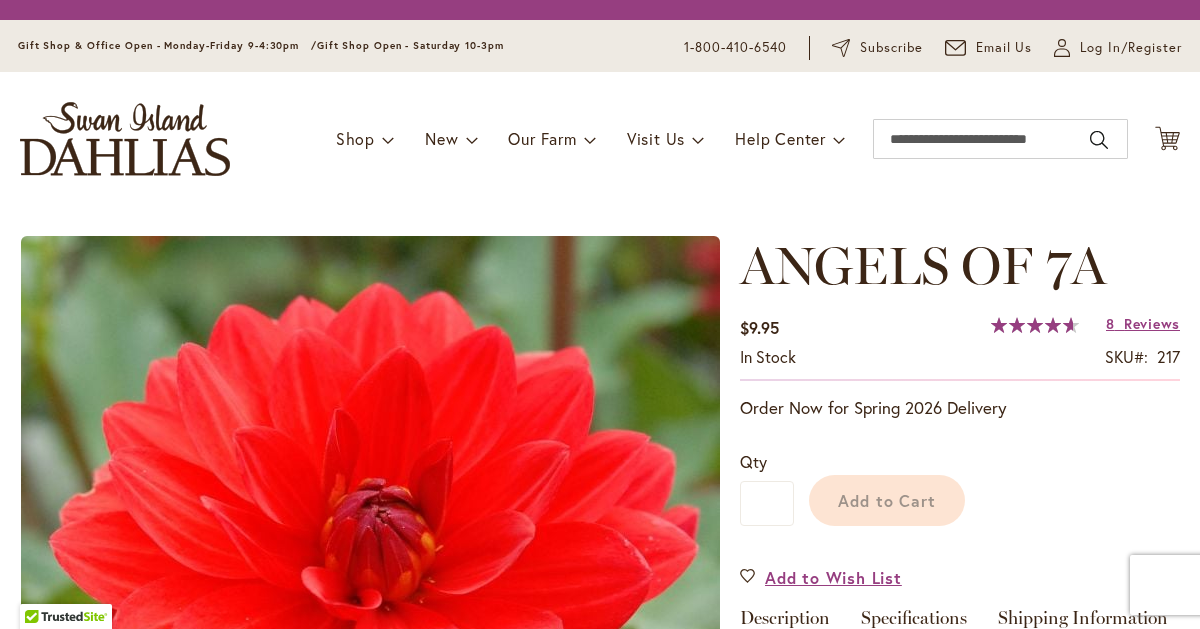 scroll, scrollTop: 0, scrollLeft: 0, axis: both 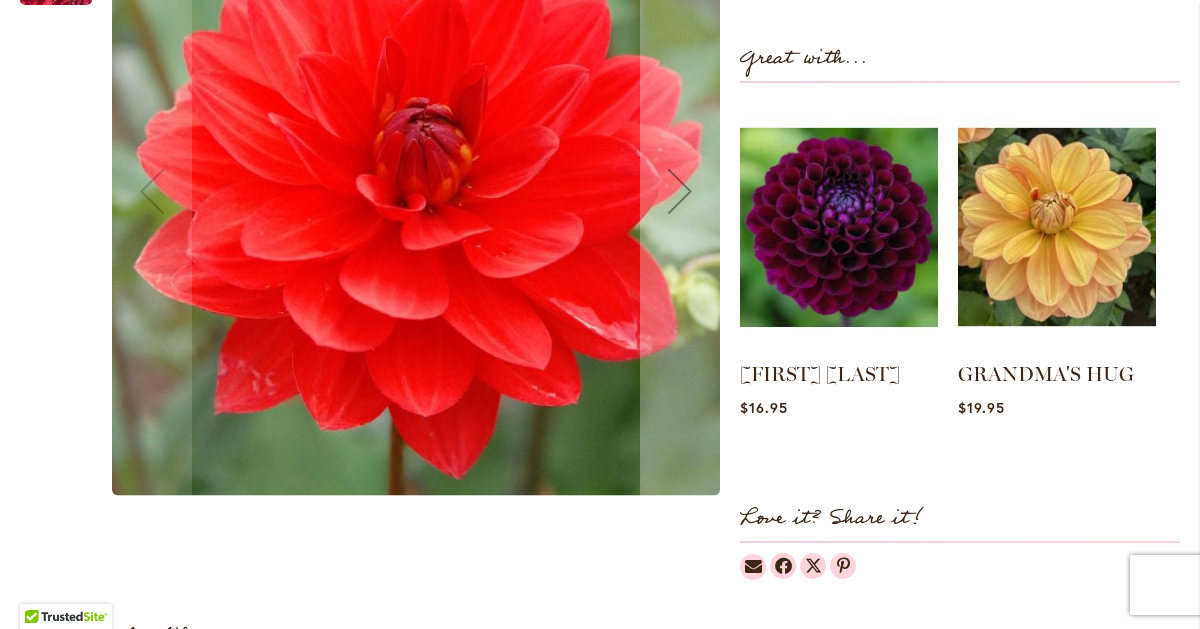 type on "**********" 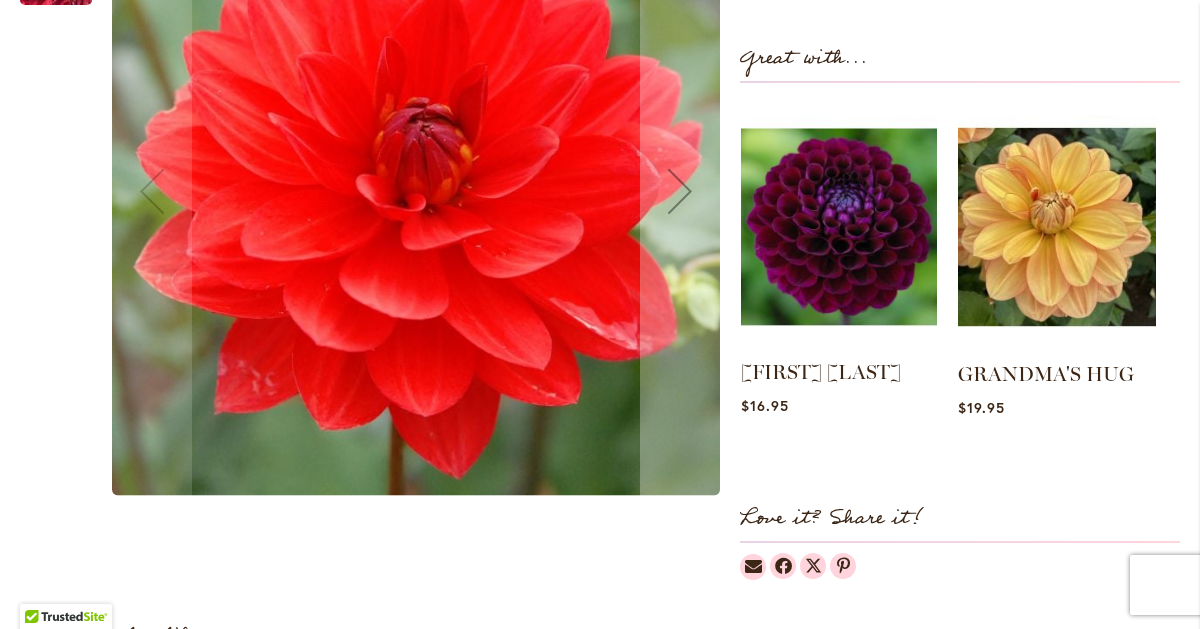 click at bounding box center [839, 226] 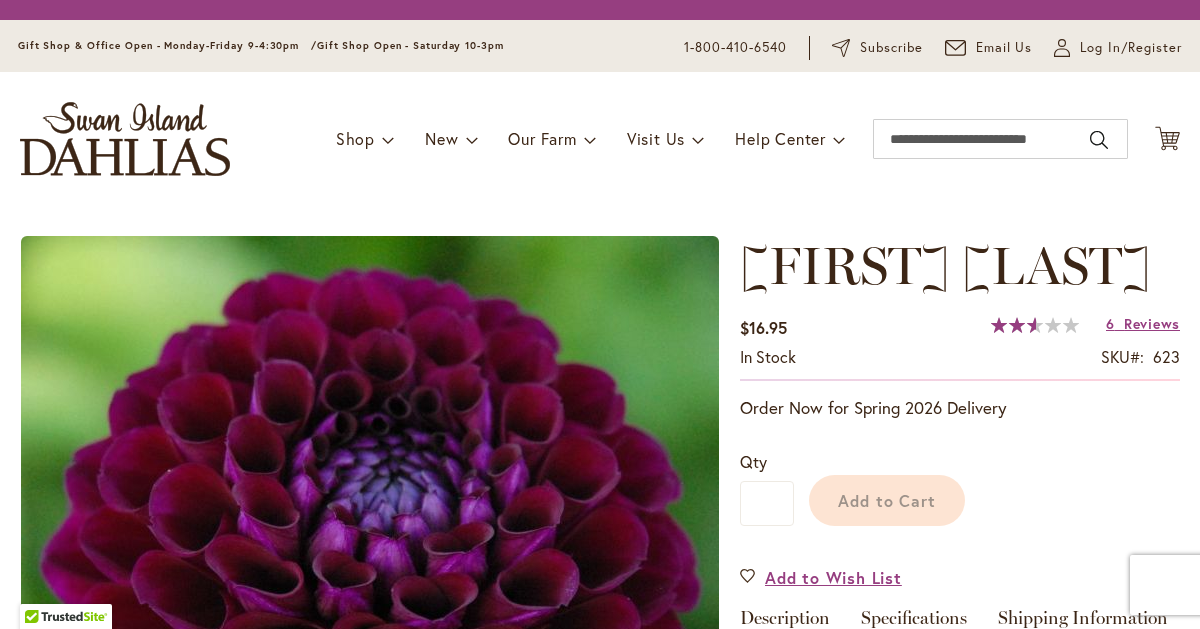 scroll, scrollTop: 0, scrollLeft: 0, axis: both 